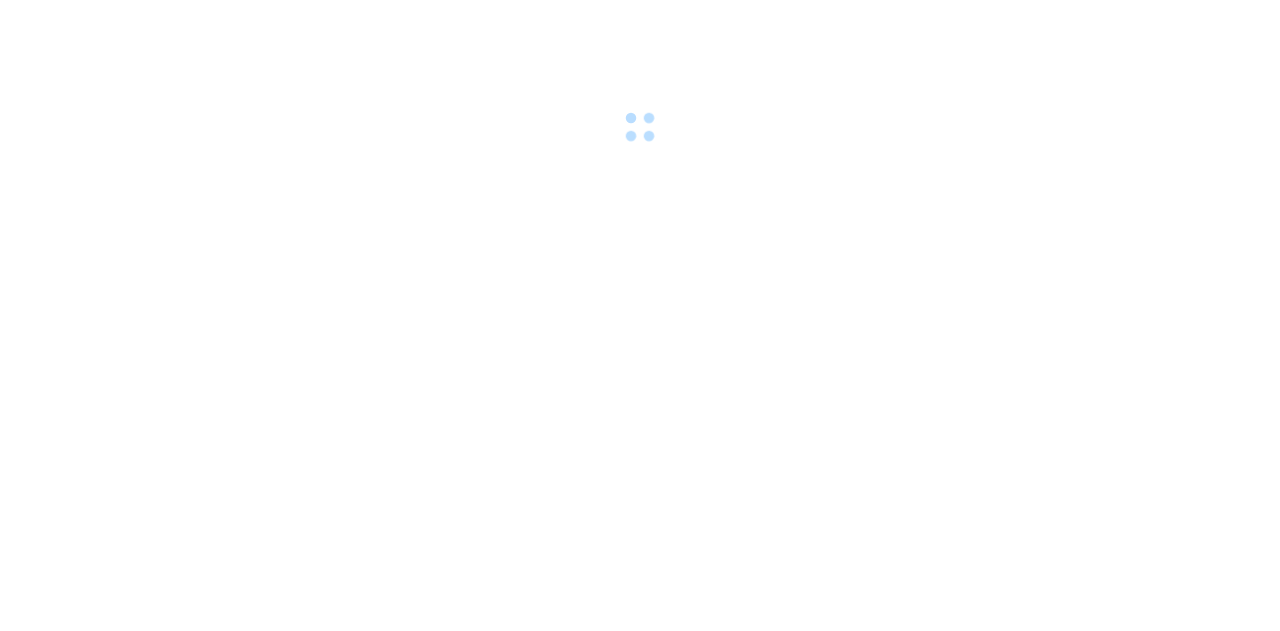 scroll, scrollTop: 0, scrollLeft: 0, axis: both 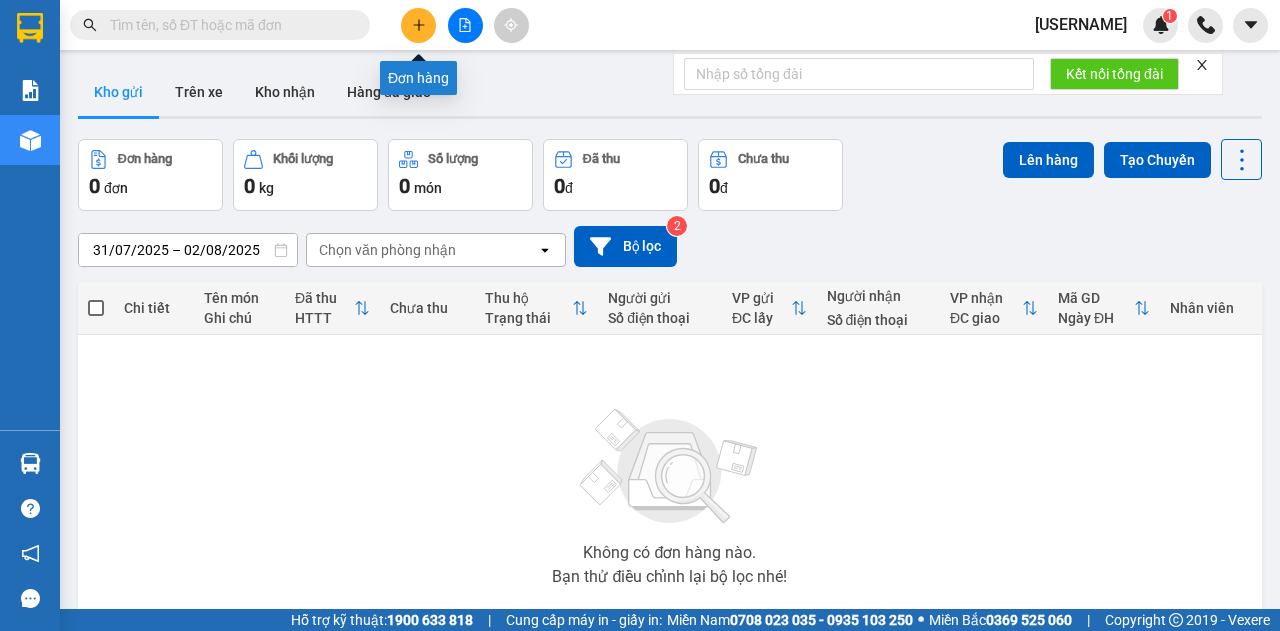 click 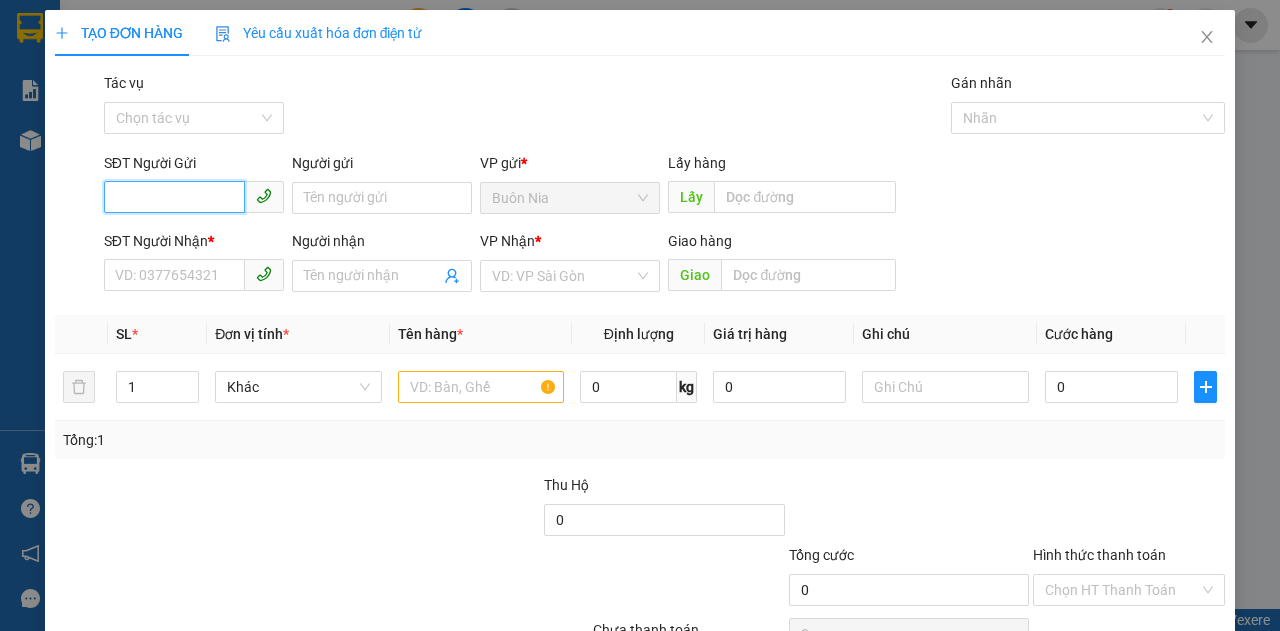 click on "SĐT Người Gửi" at bounding box center [174, 197] 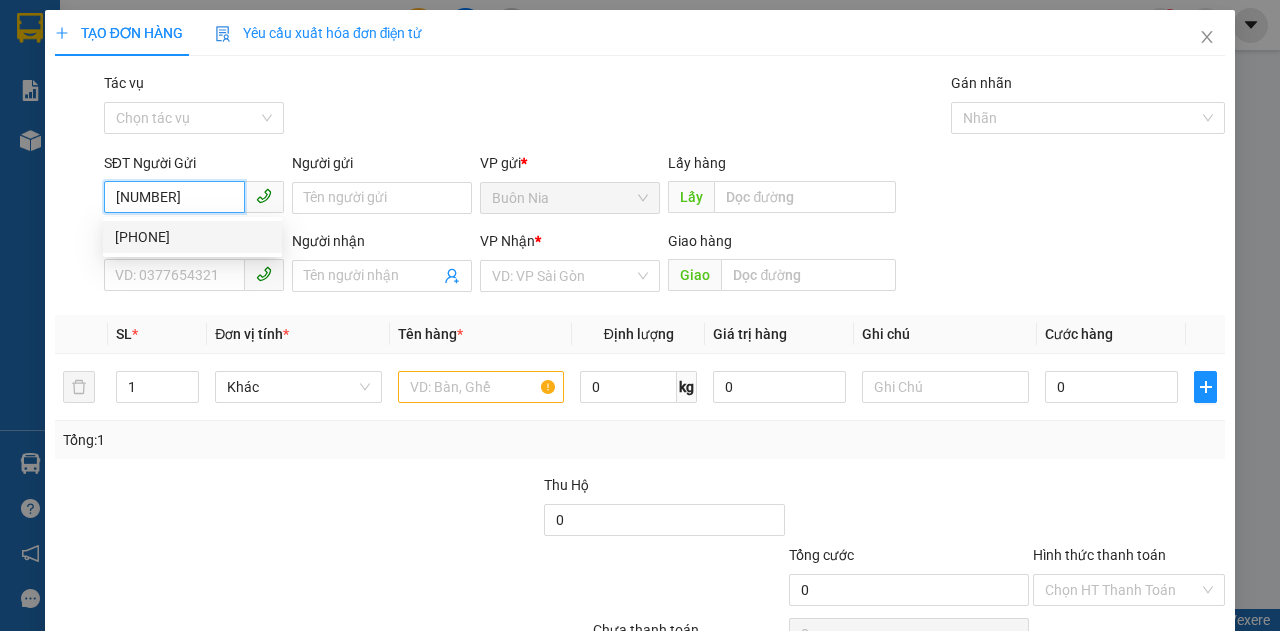 click on "[PHONE]" at bounding box center [192, 237] 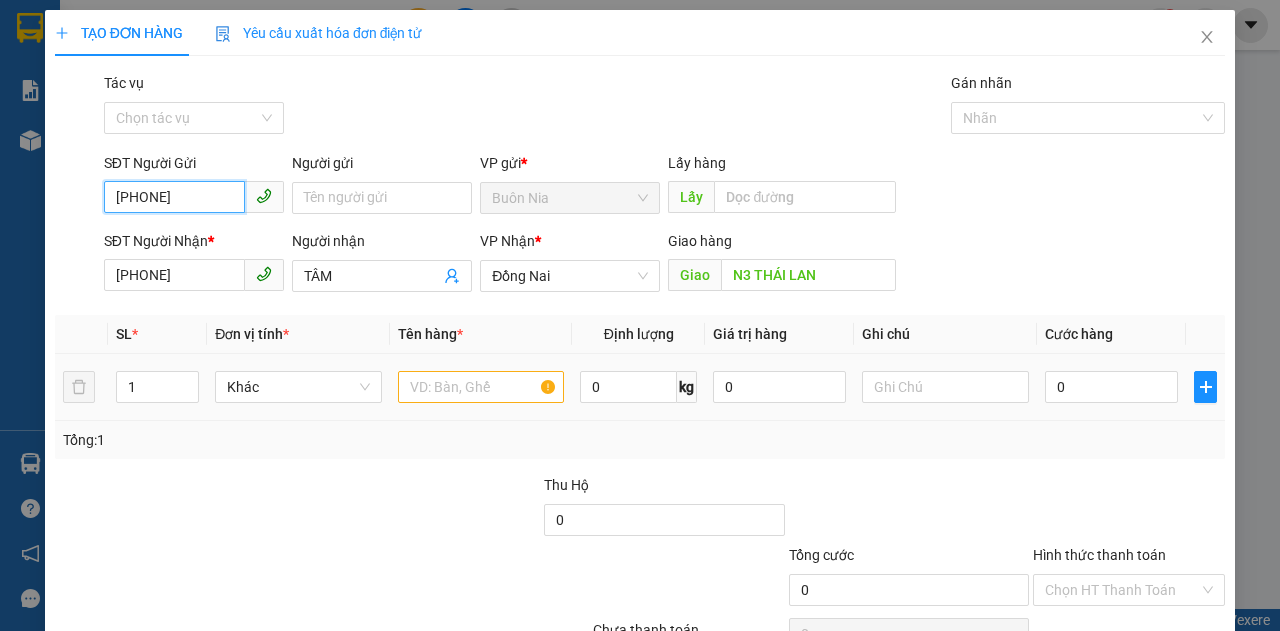 type on "[PHONE]" 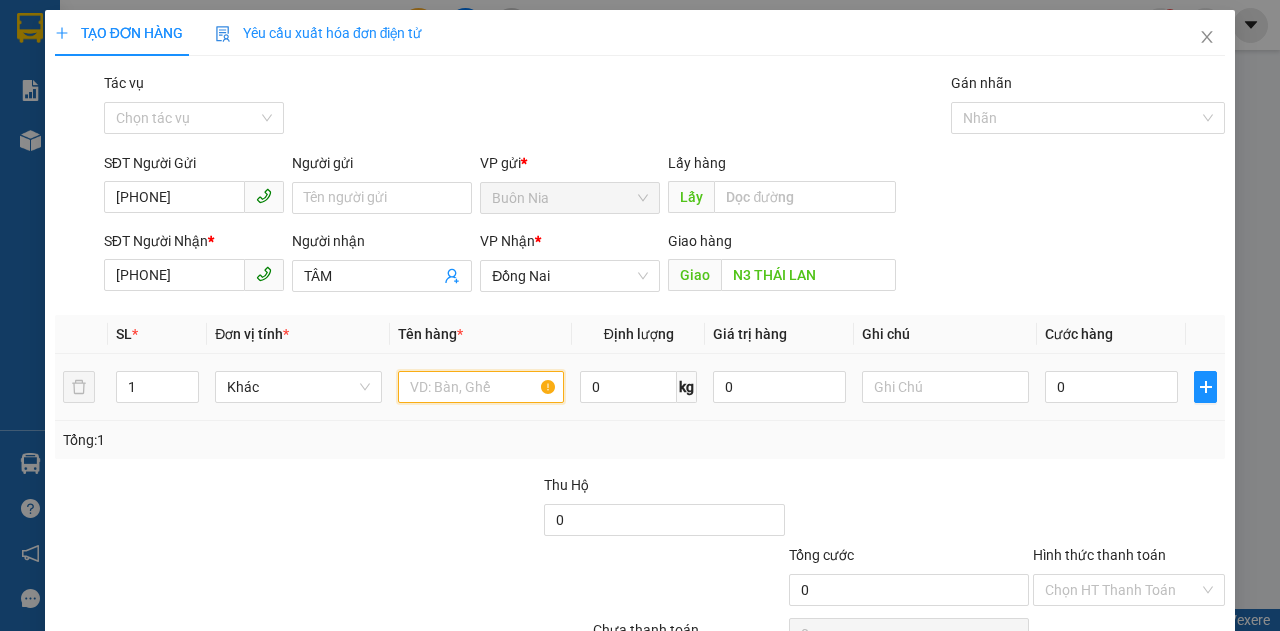 click at bounding box center (481, 387) 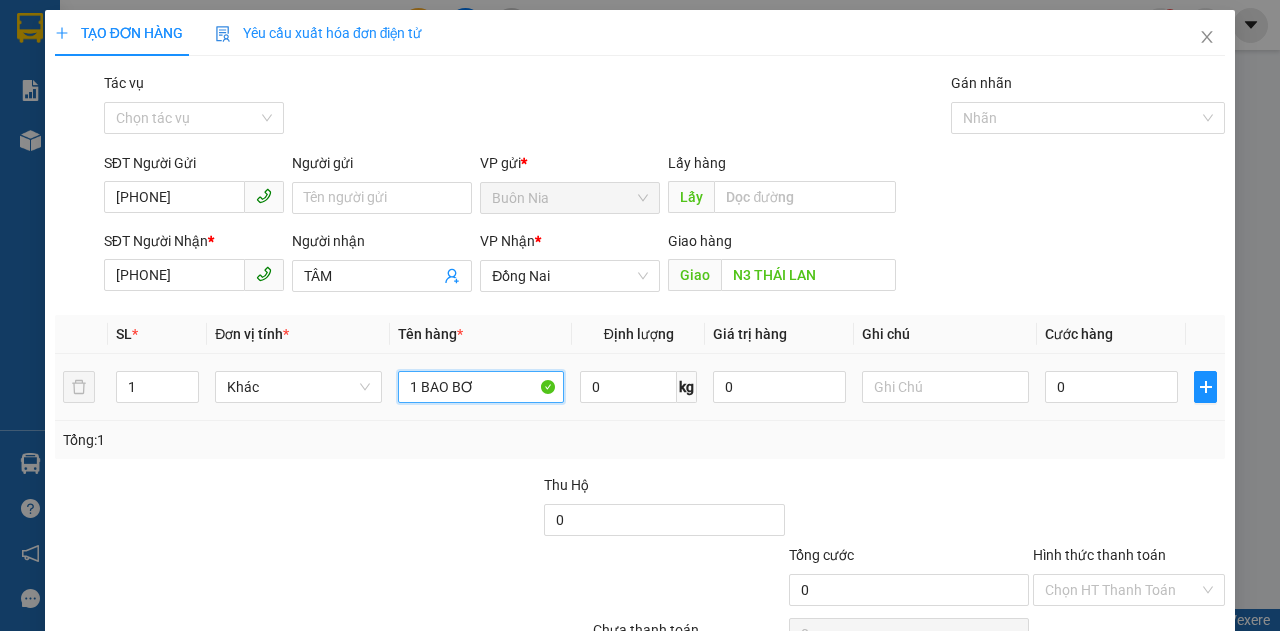 scroll, scrollTop: 106, scrollLeft: 0, axis: vertical 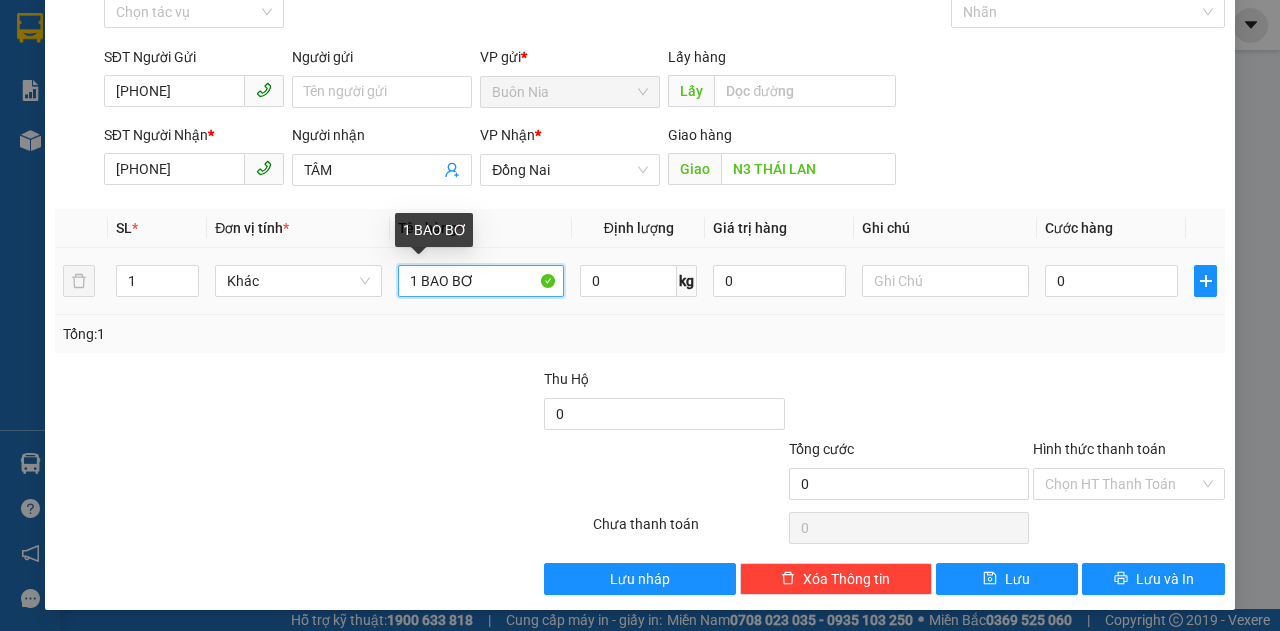 click on "1 BAO BƠ" at bounding box center [481, 281] 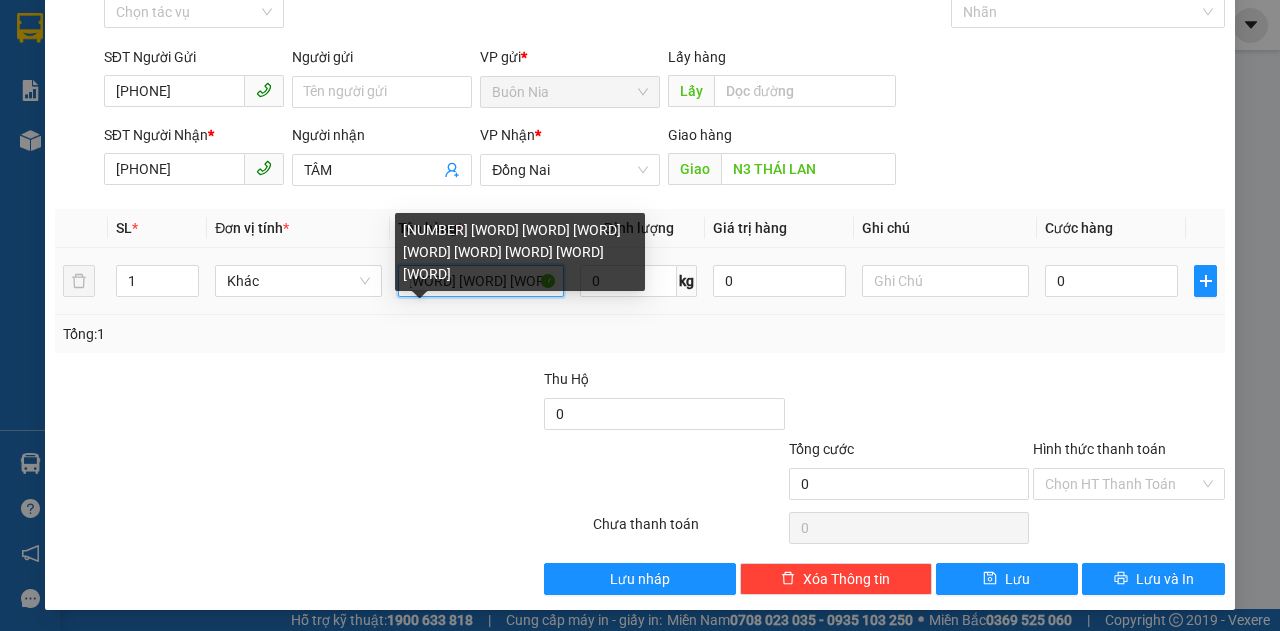 scroll, scrollTop: 0, scrollLeft: 74, axis: horizontal 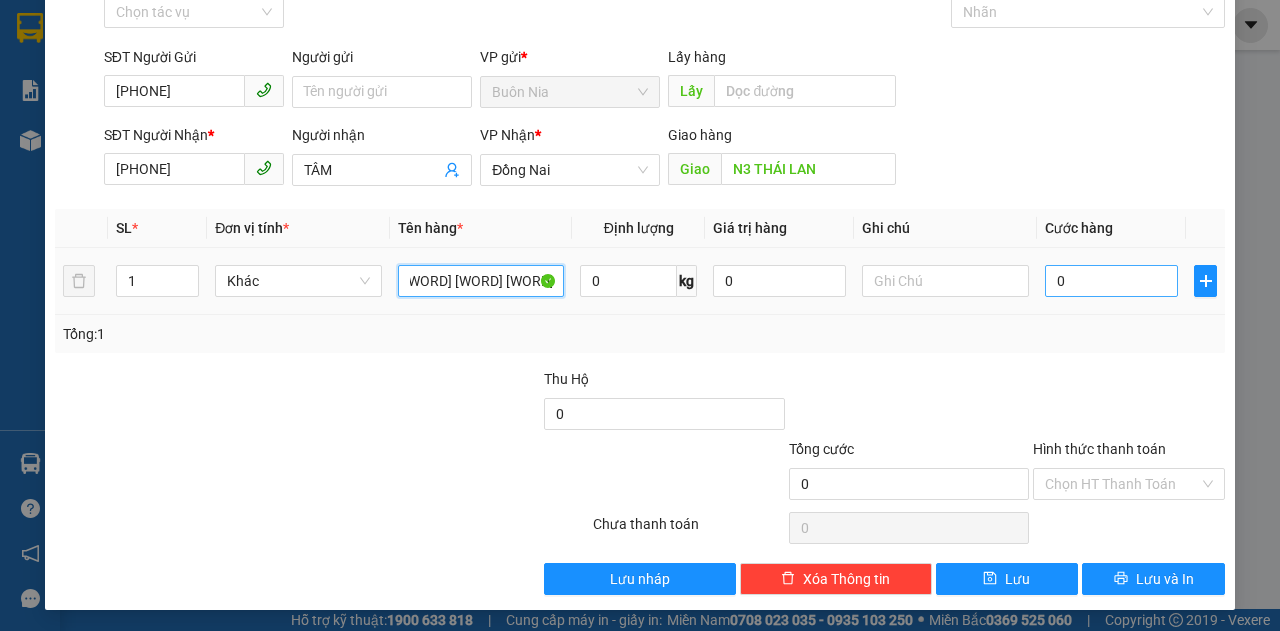 type on "[NUMBER] [WORD] [WORD] [WORD] [WORD] [WORD] [WORD] [WORD] [WORD]" 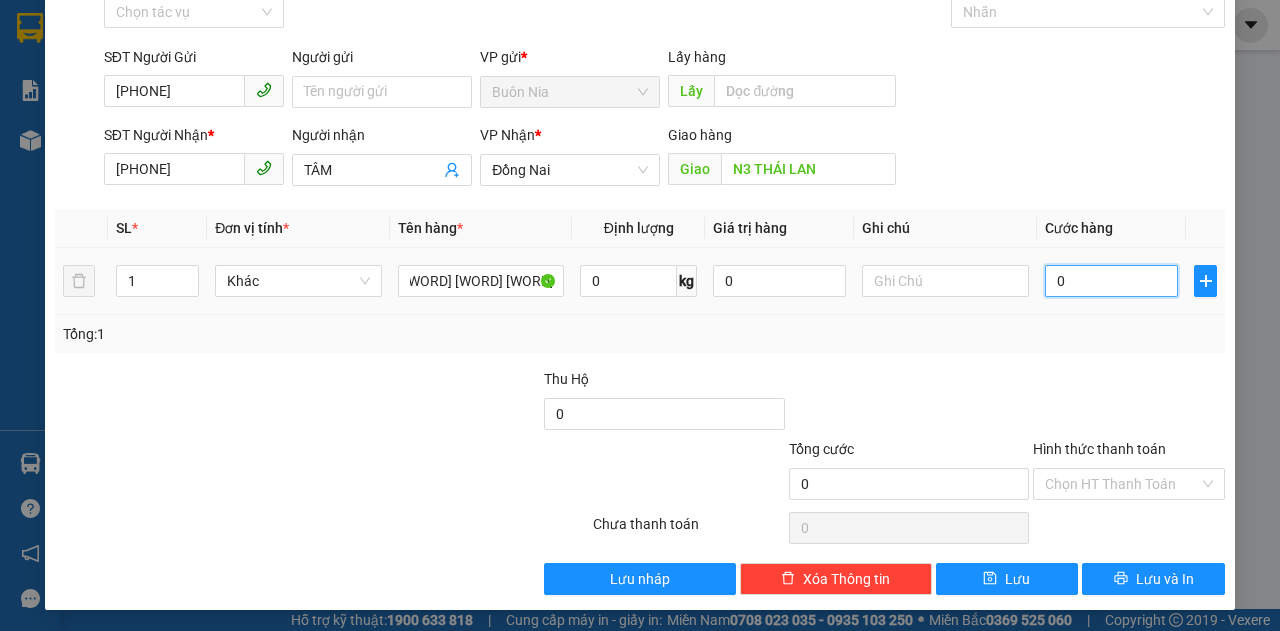 click on "0" at bounding box center (1111, 281) 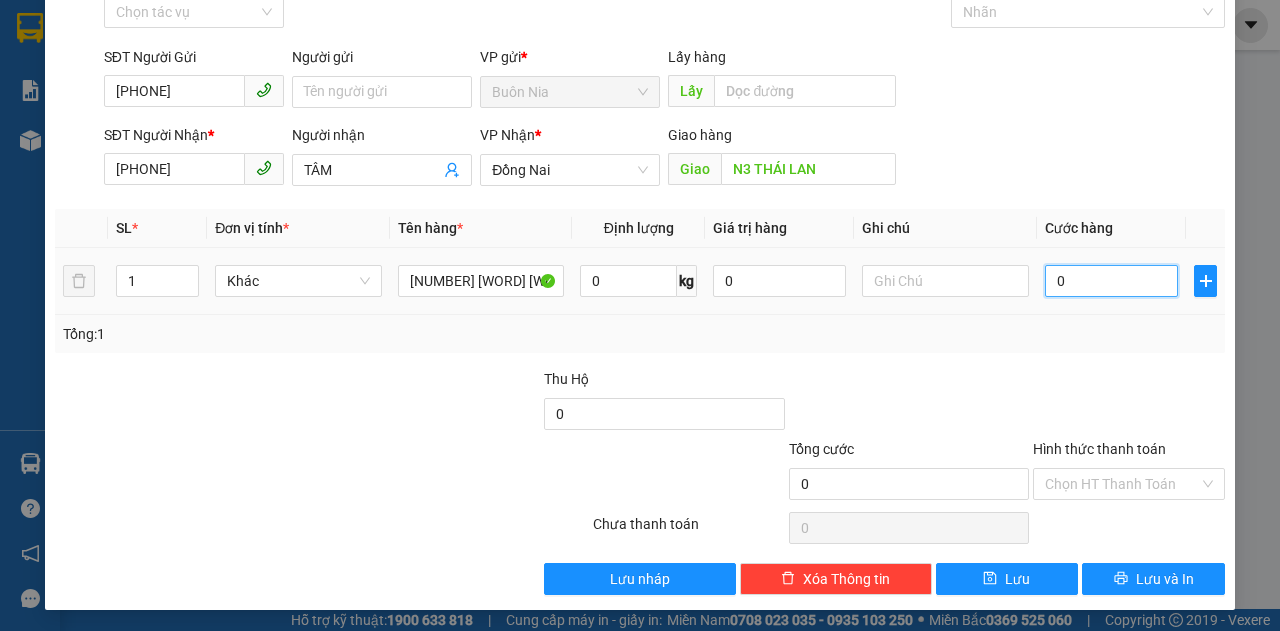 click on "0" at bounding box center (1111, 281) 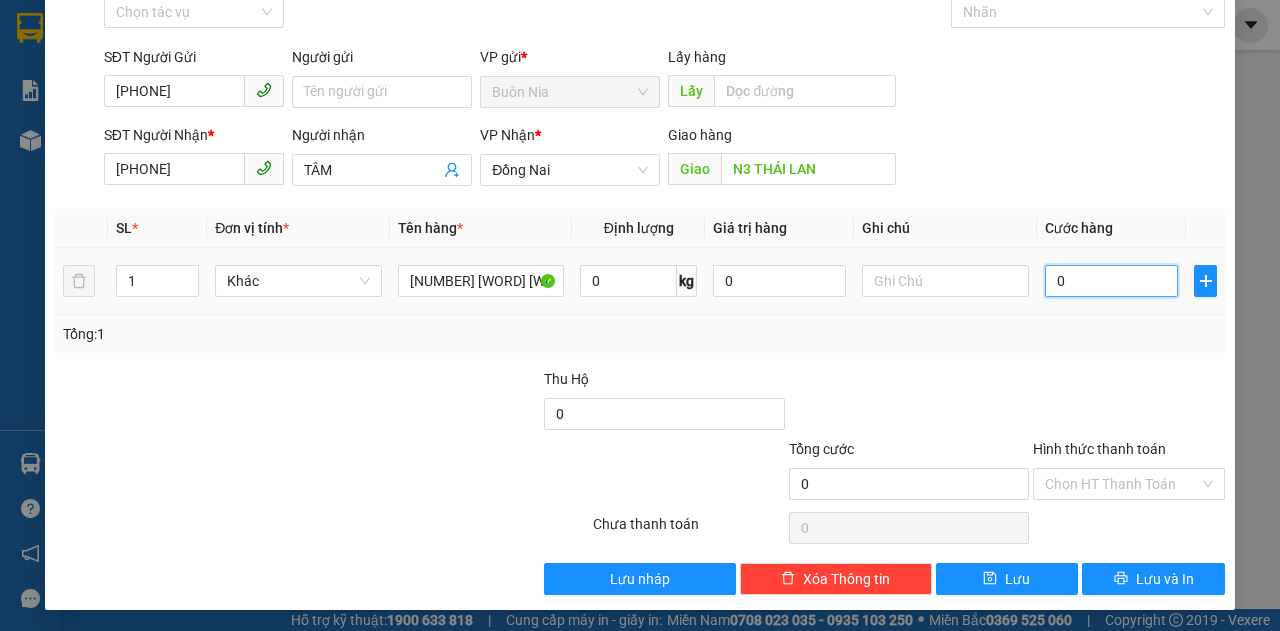 type on "10" 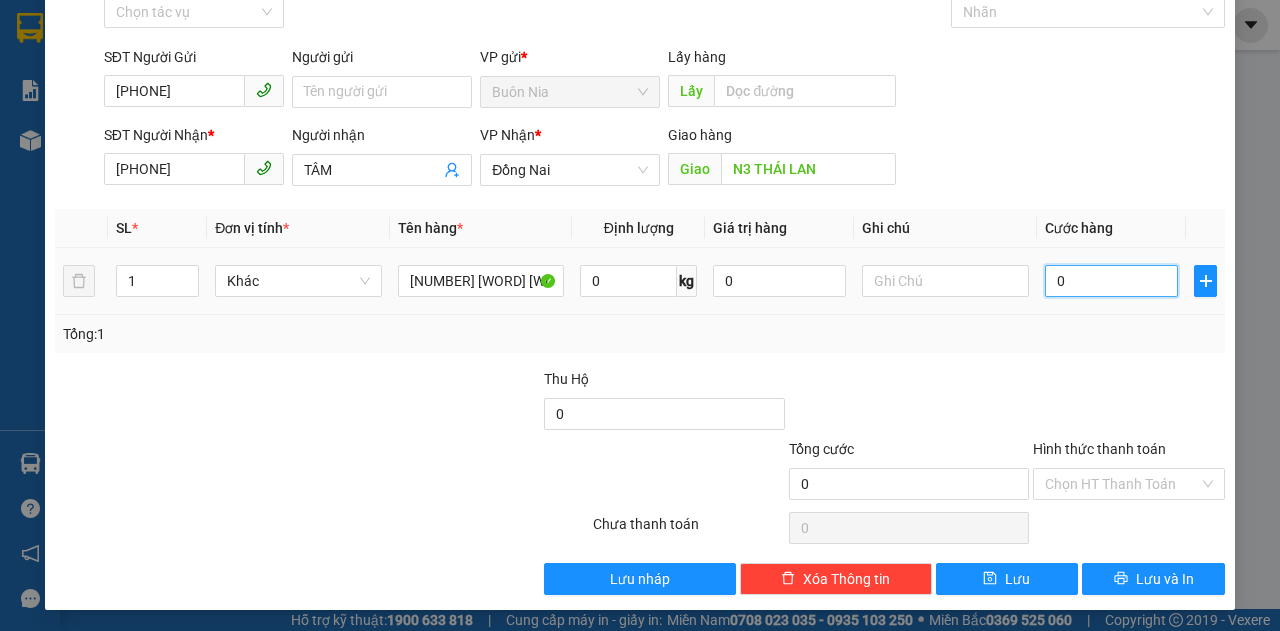 type on "10" 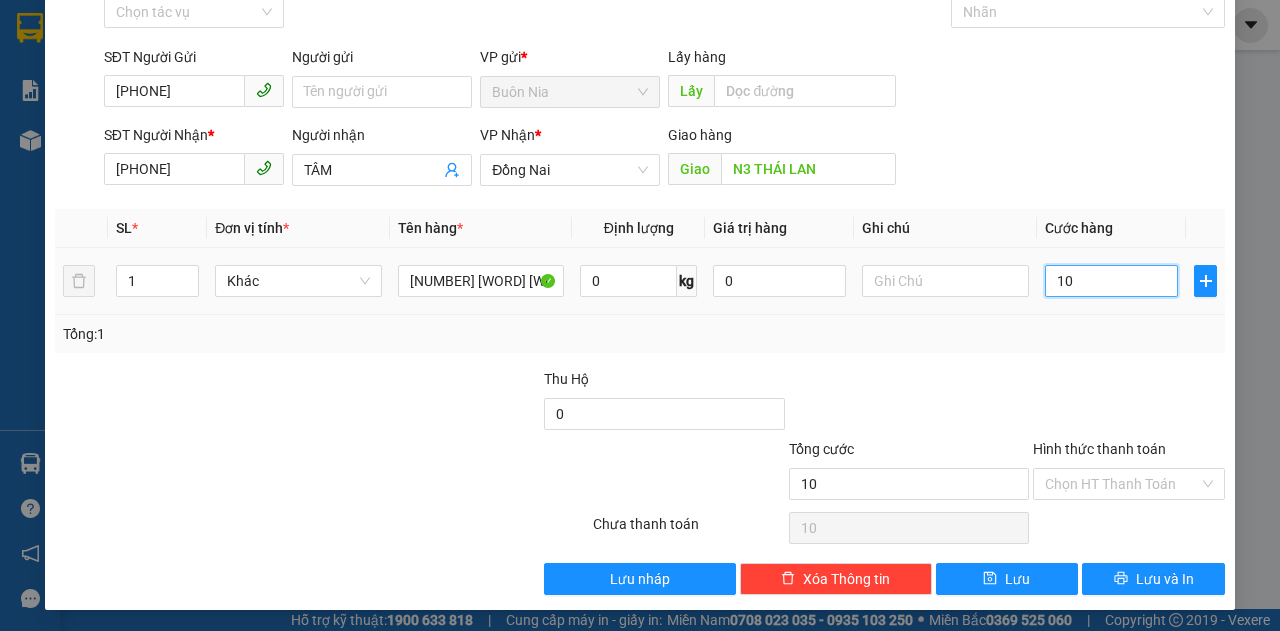 type on "100" 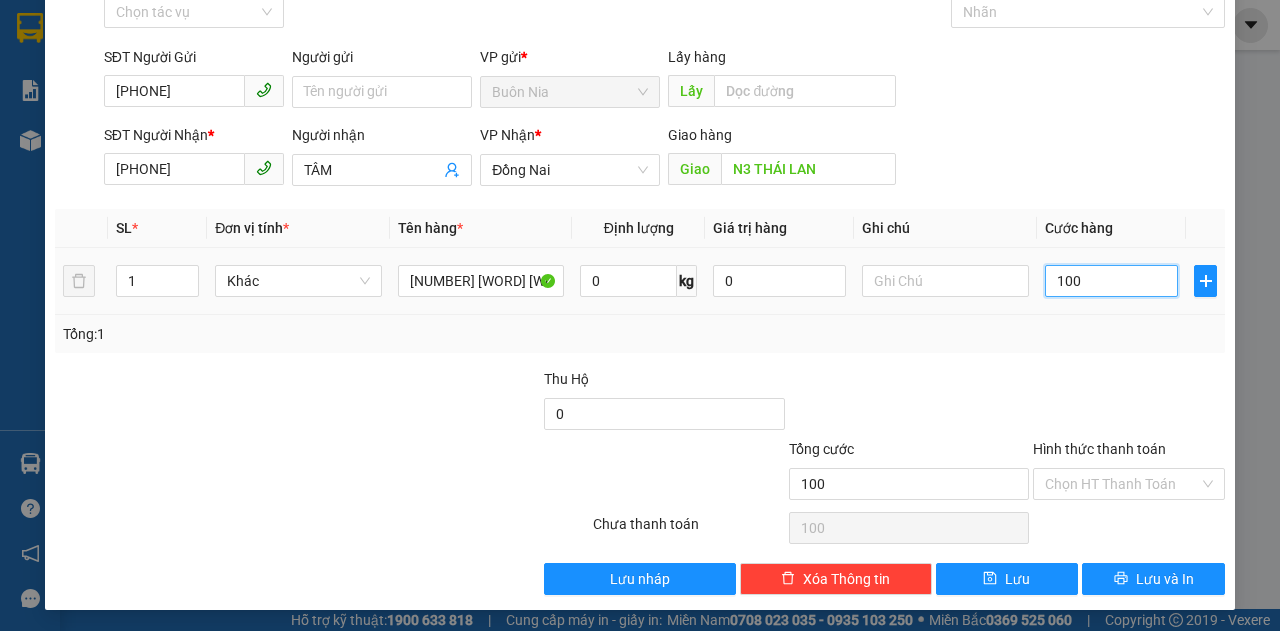 type on "1.000" 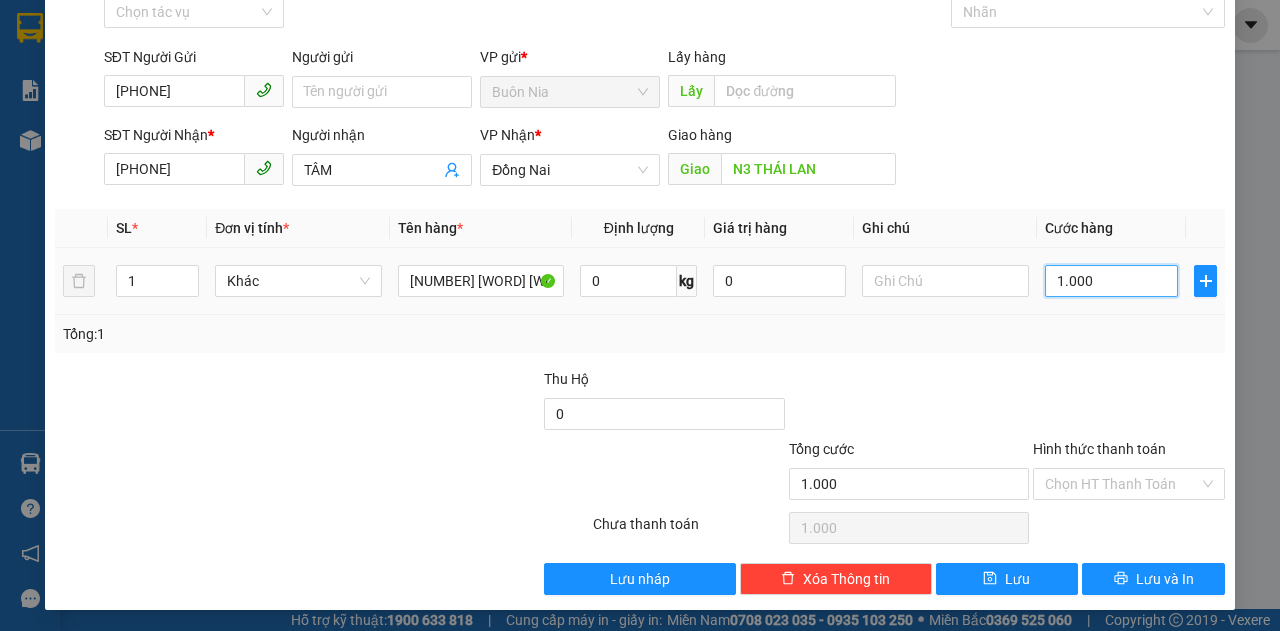 type on "10.000" 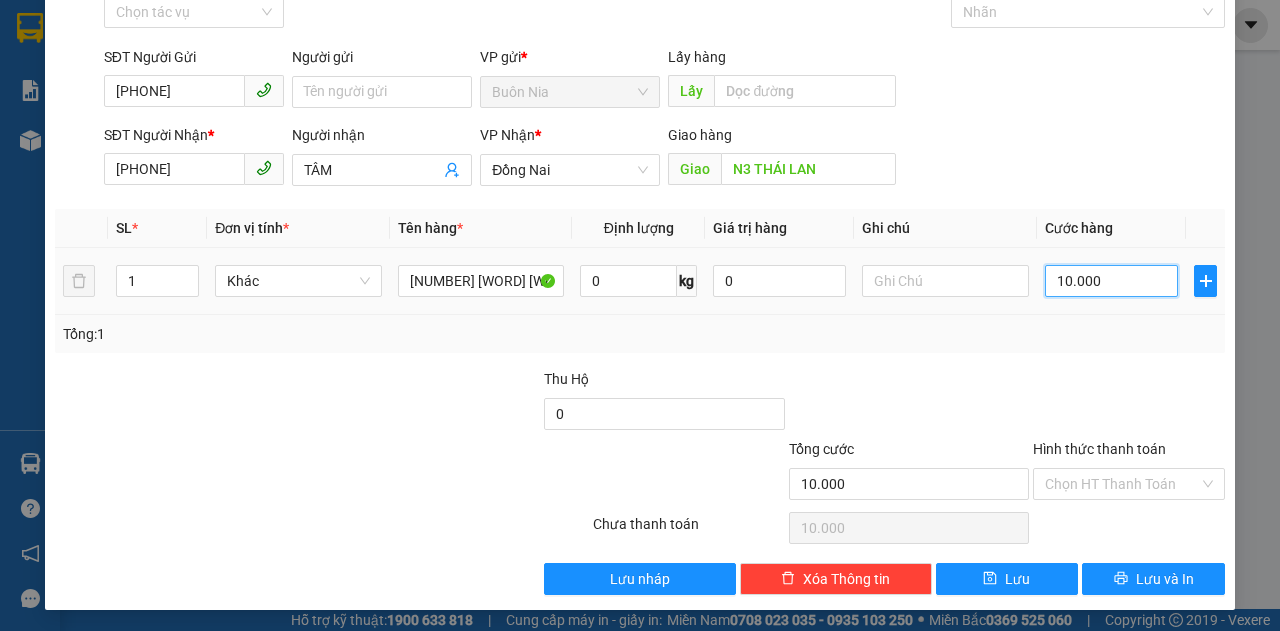 type on "100.000" 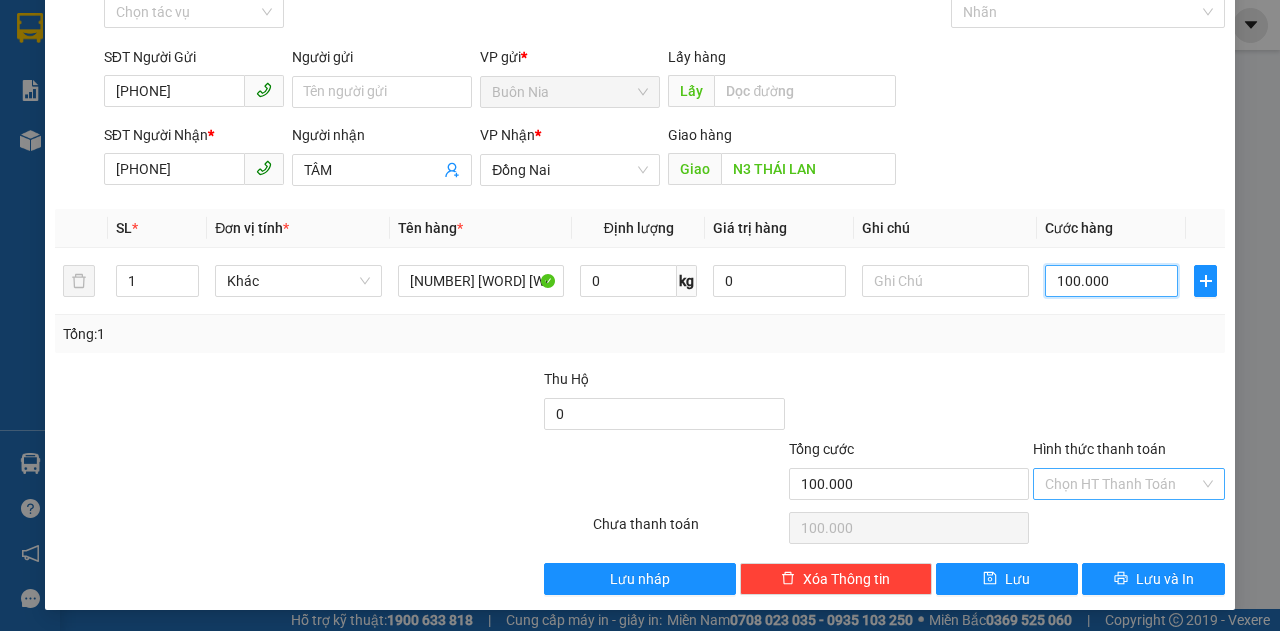 type on "100.000" 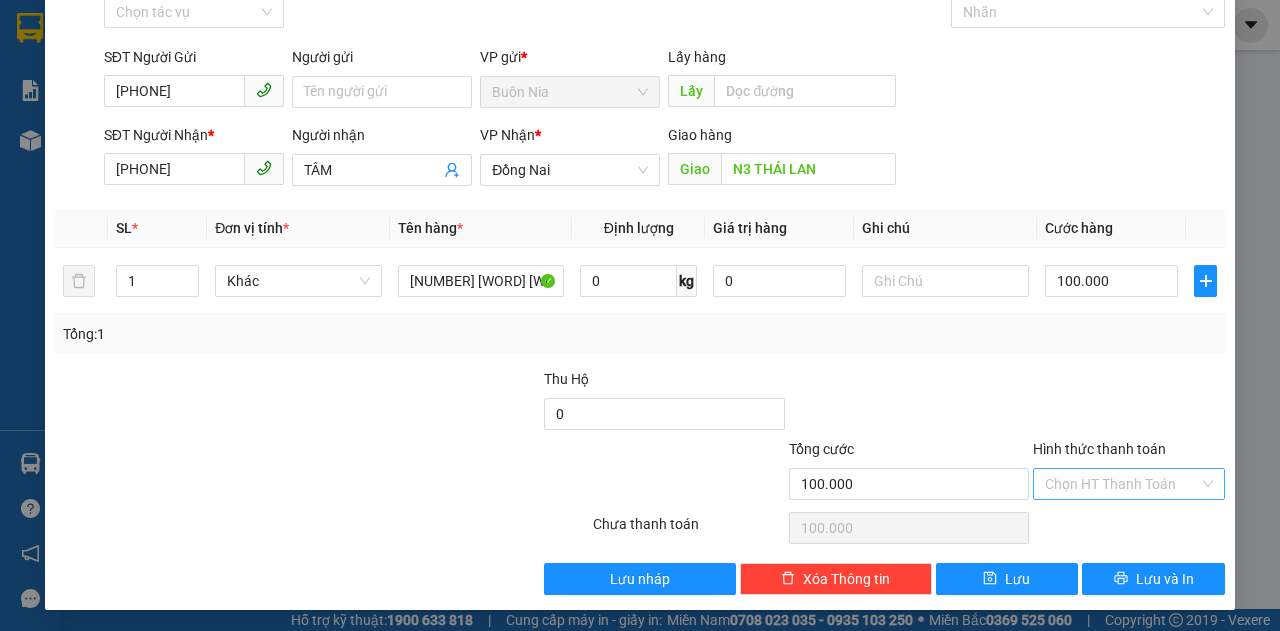click on "Hình thức thanh toán" at bounding box center [1122, 484] 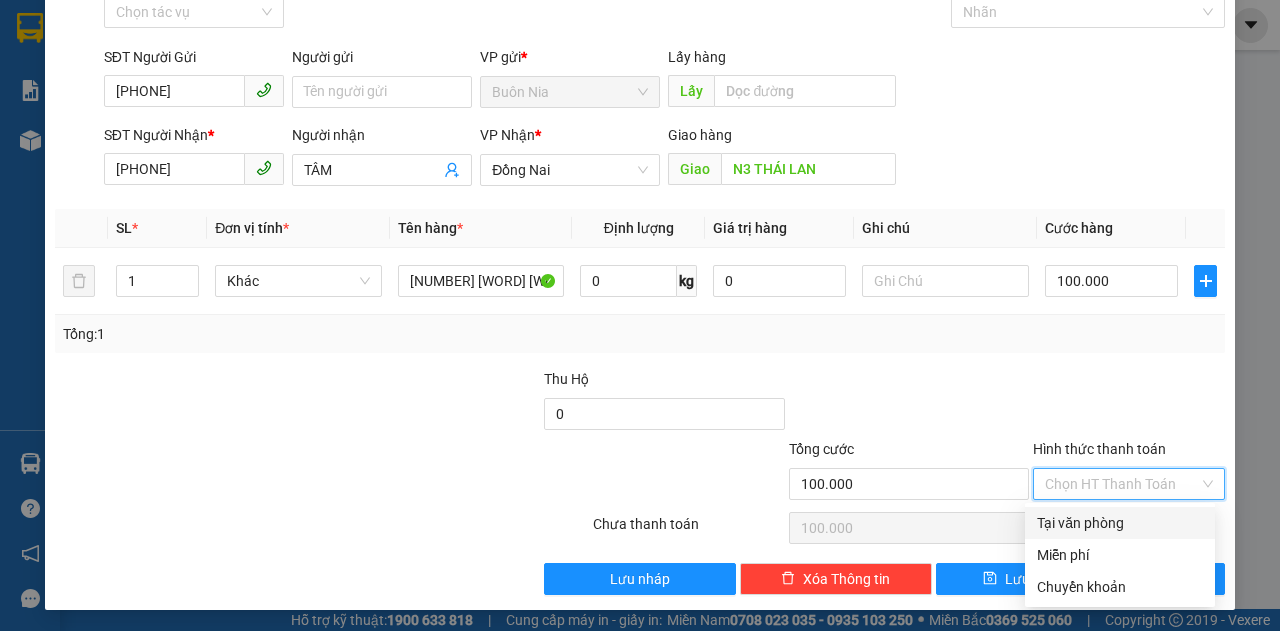 click on "Tại văn phòng" at bounding box center (1120, 523) 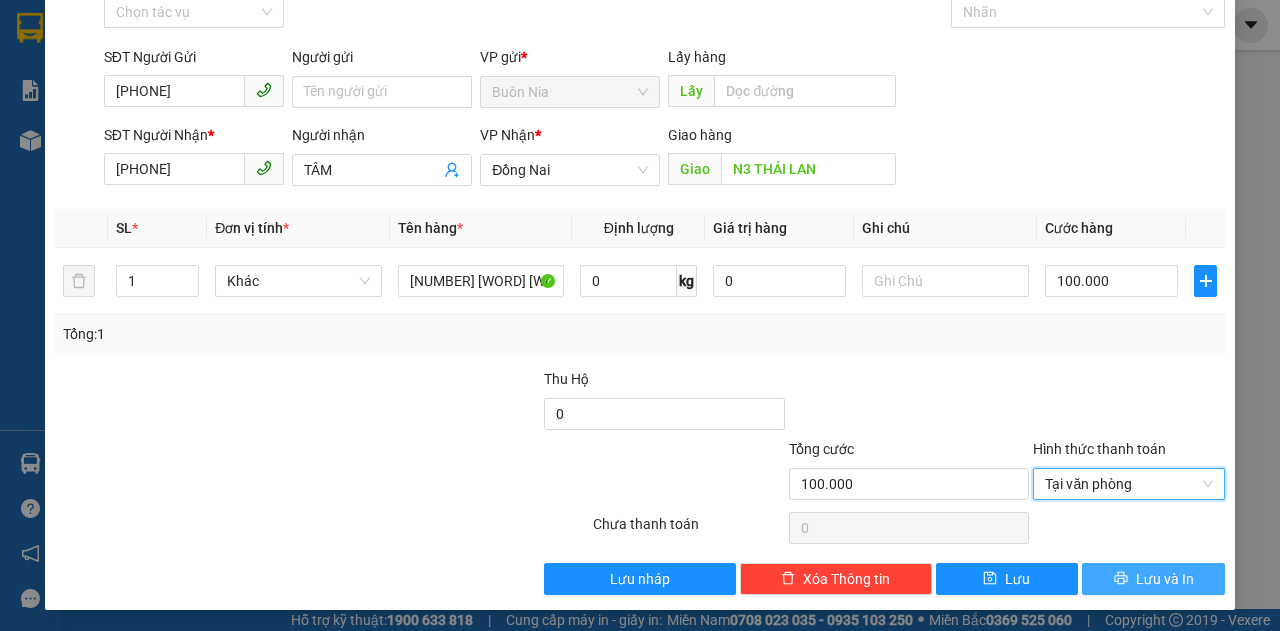 click on "Lưu và In" at bounding box center (1153, 579) 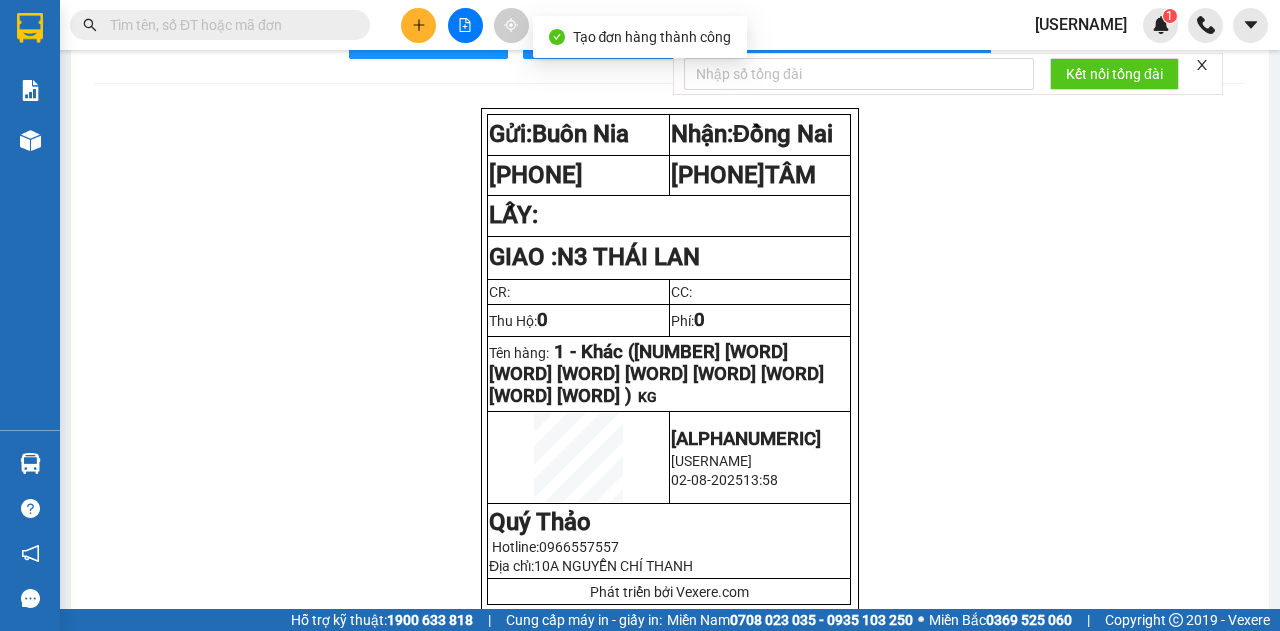 scroll, scrollTop: 0, scrollLeft: 0, axis: both 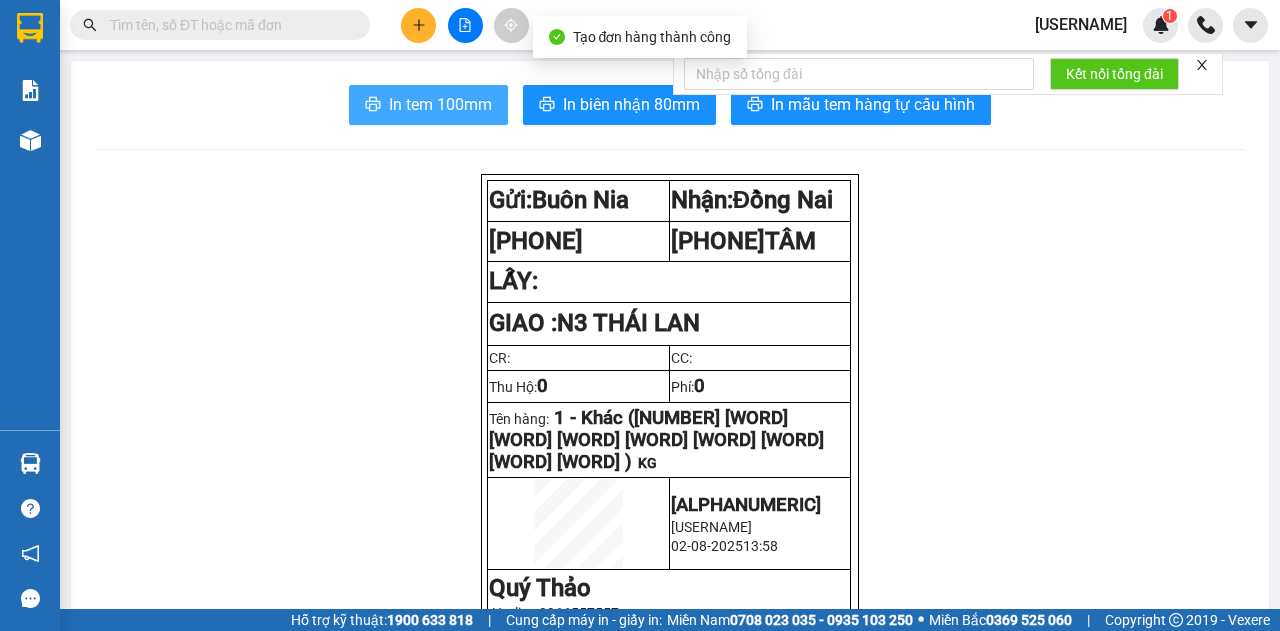 click on "In tem 100mm" at bounding box center (440, 104) 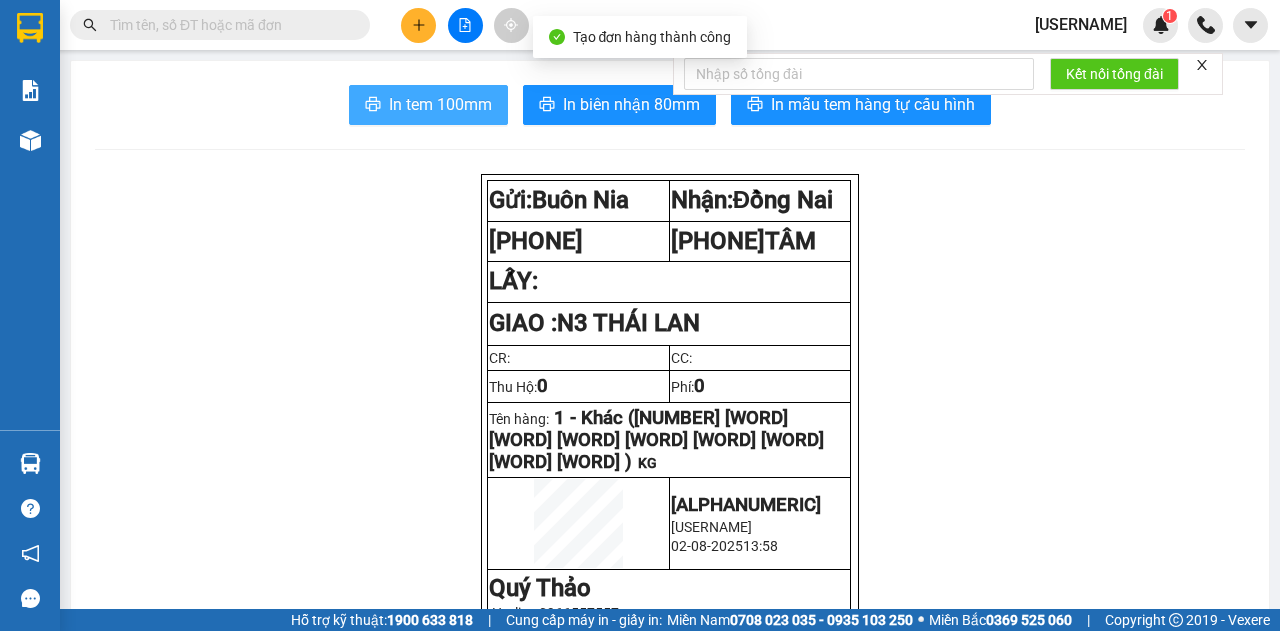 scroll, scrollTop: 0, scrollLeft: 0, axis: both 